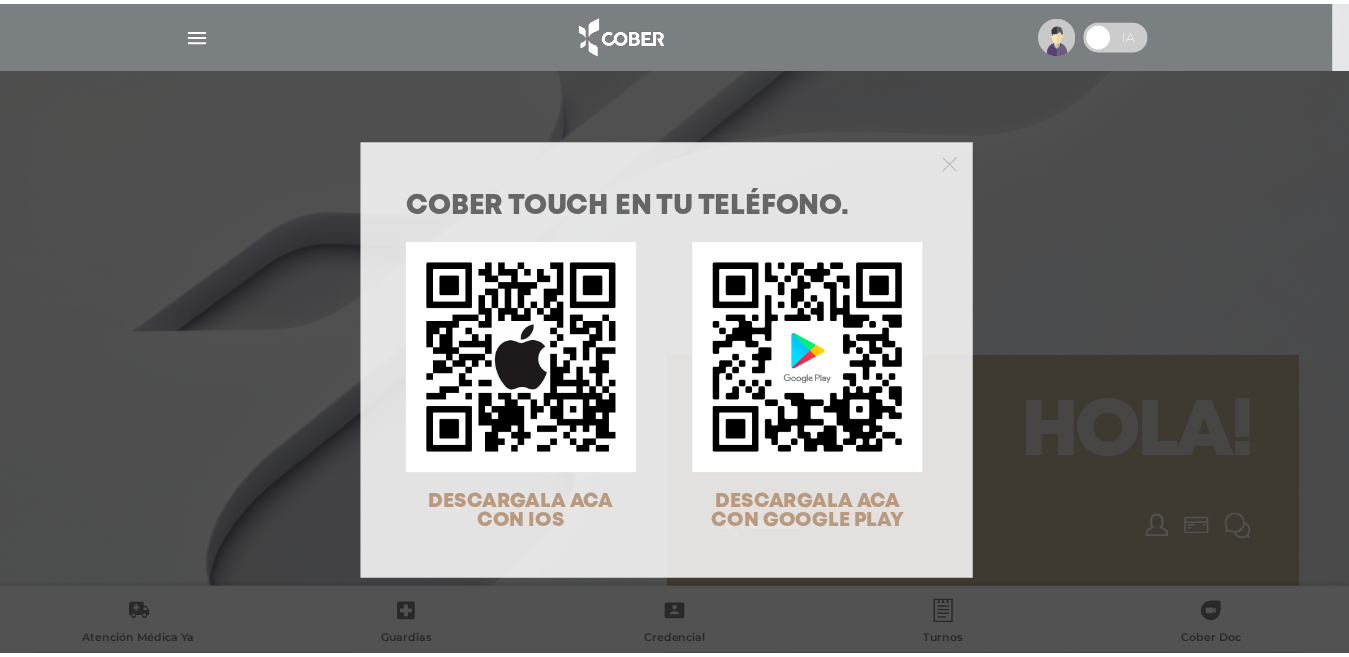 scroll, scrollTop: 0, scrollLeft: 0, axis: both 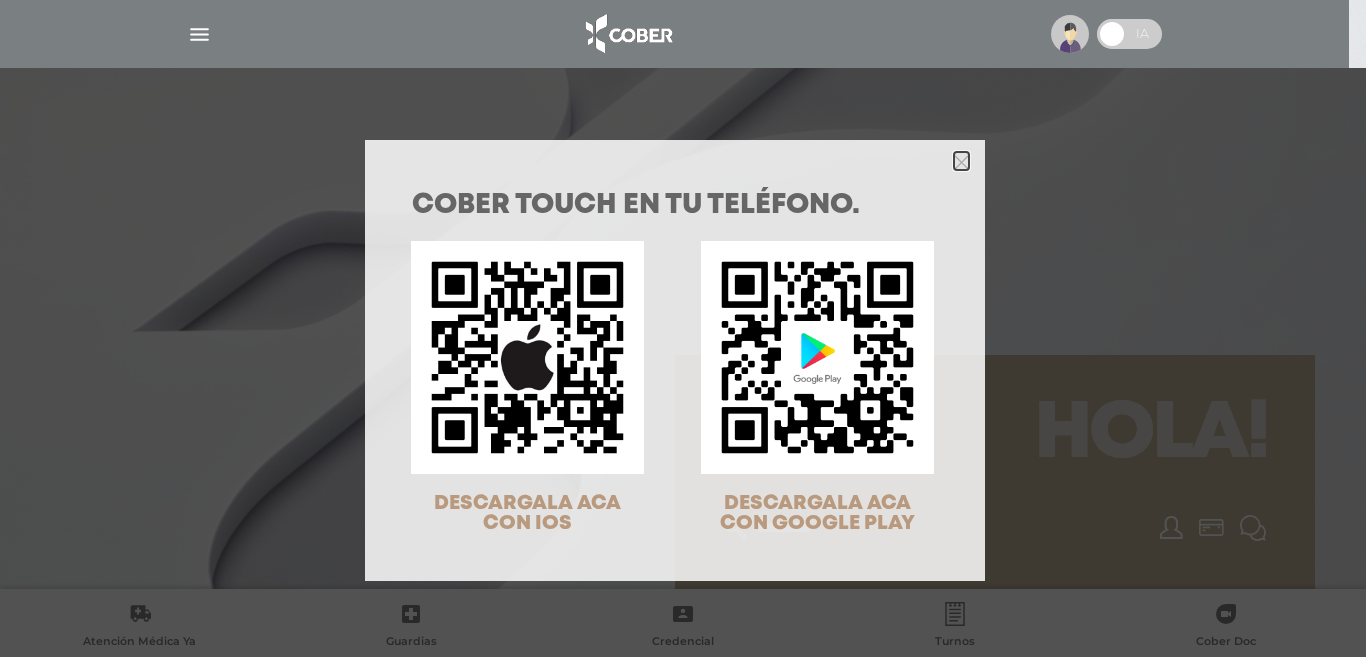 click at bounding box center (961, 162) 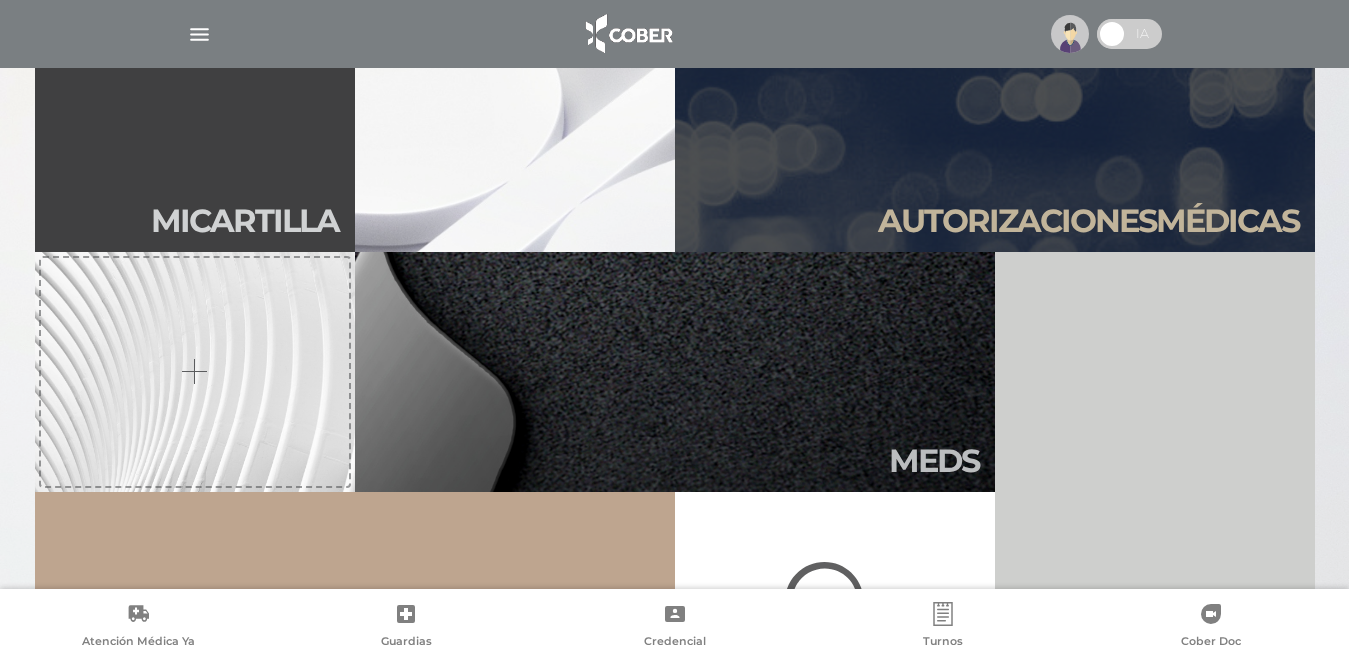 scroll, scrollTop: 600, scrollLeft: 0, axis: vertical 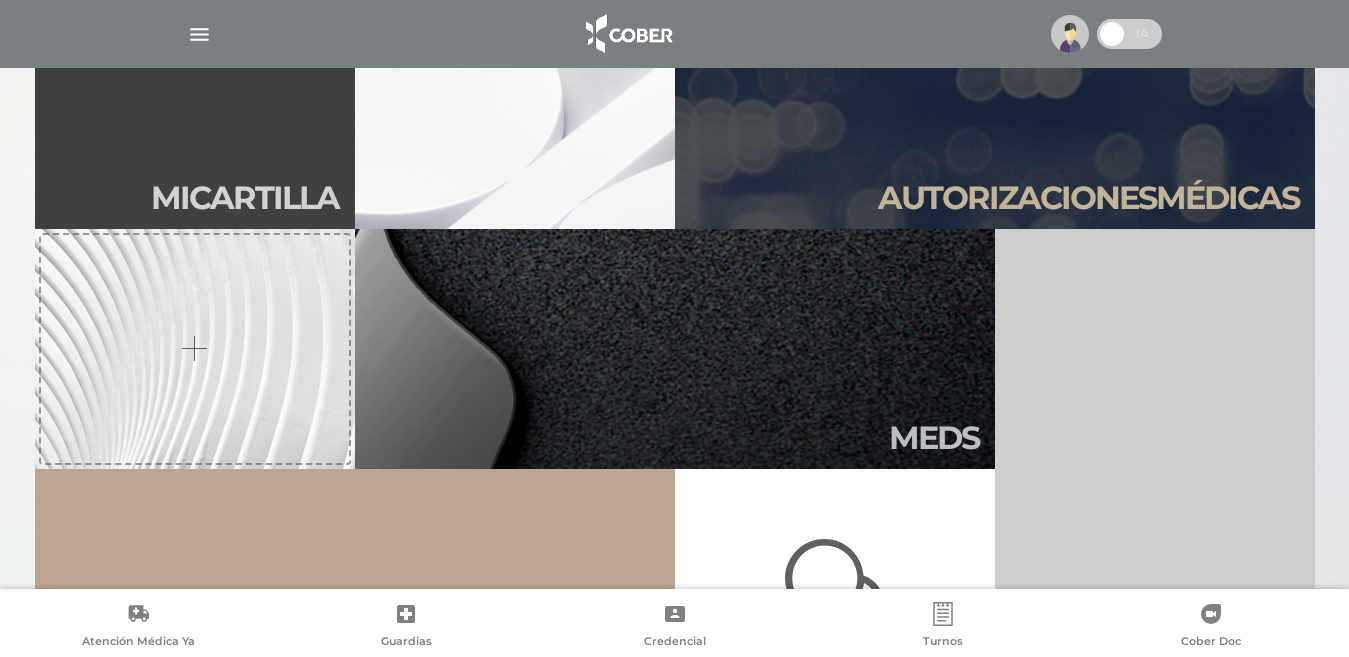 click on "Mi  car tilla" at bounding box center [245, 198] 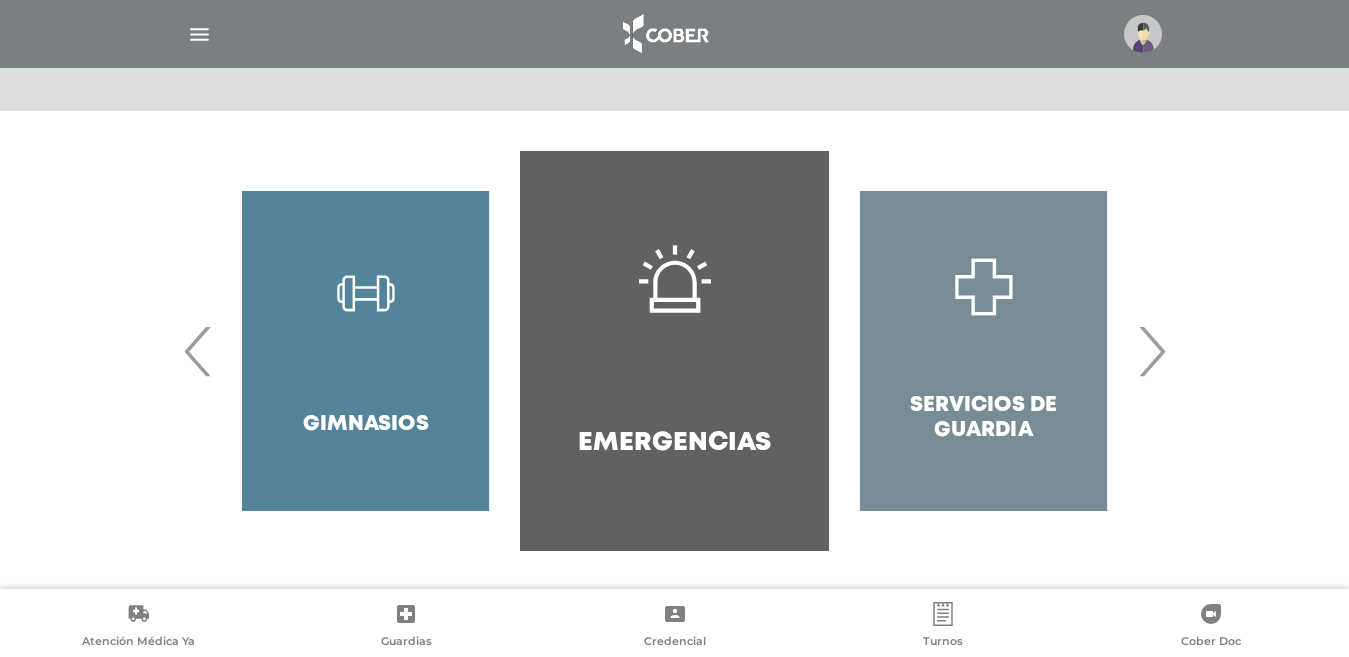 scroll, scrollTop: 370, scrollLeft: 0, axis: vertical 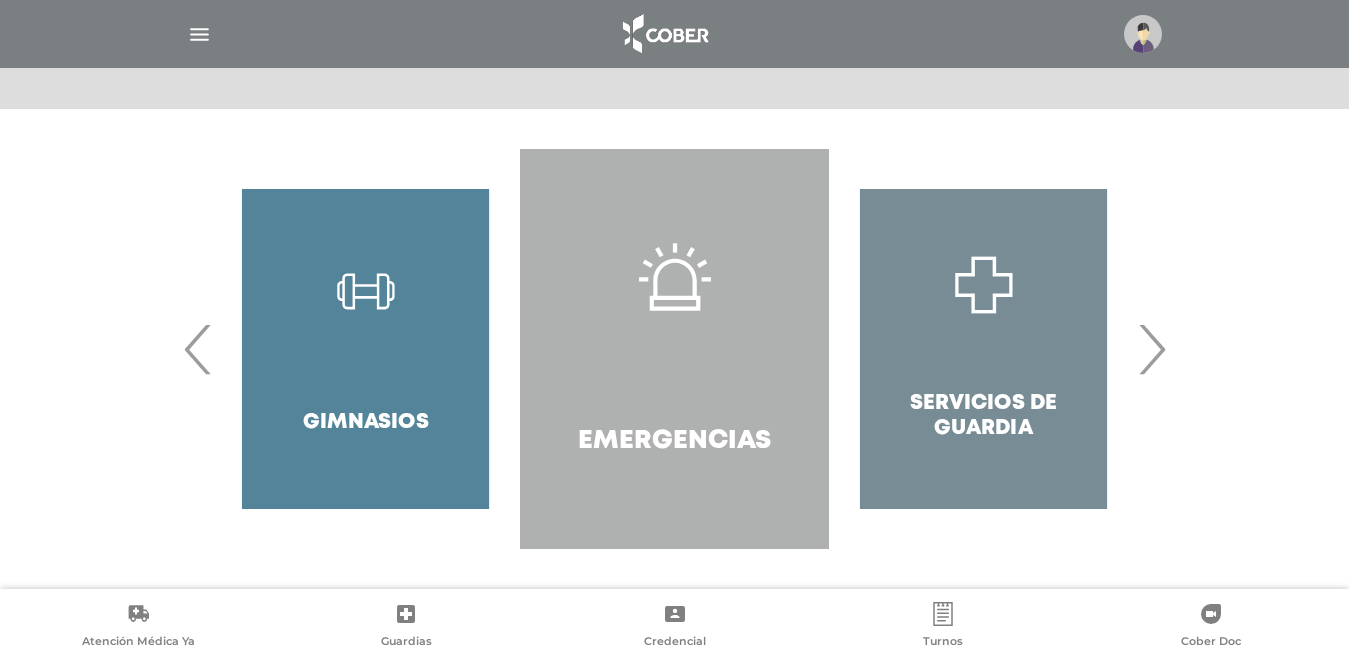 click on "Emergencias" at bounding box center [674, 349] 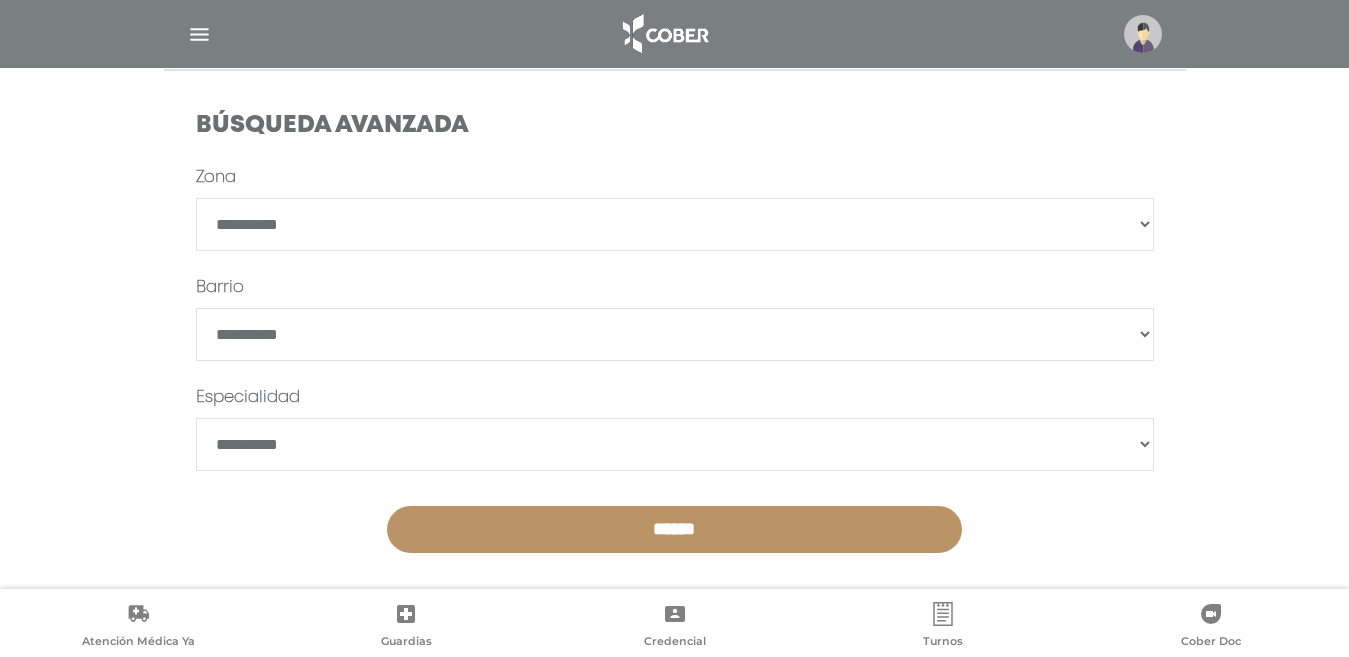 scroll, scrollTop: 594, scrollLeft: 0, axis: vertical 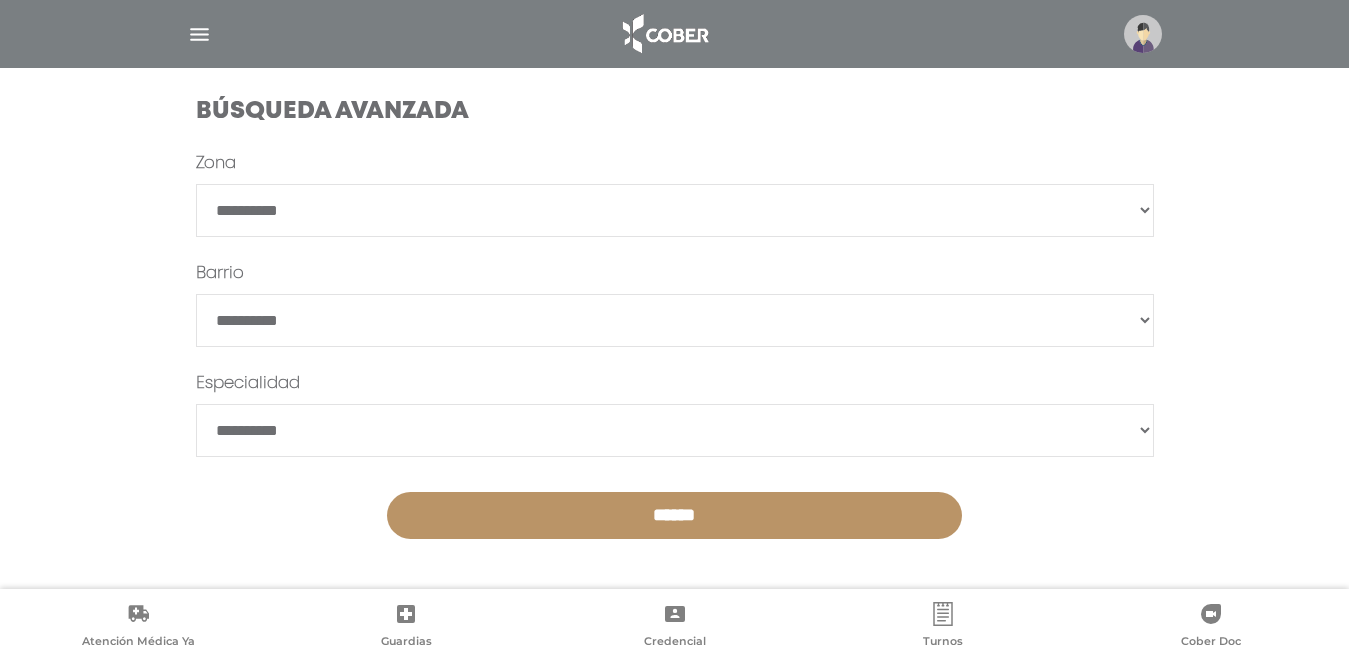 click on "**********" at bounding box center [675, 210] 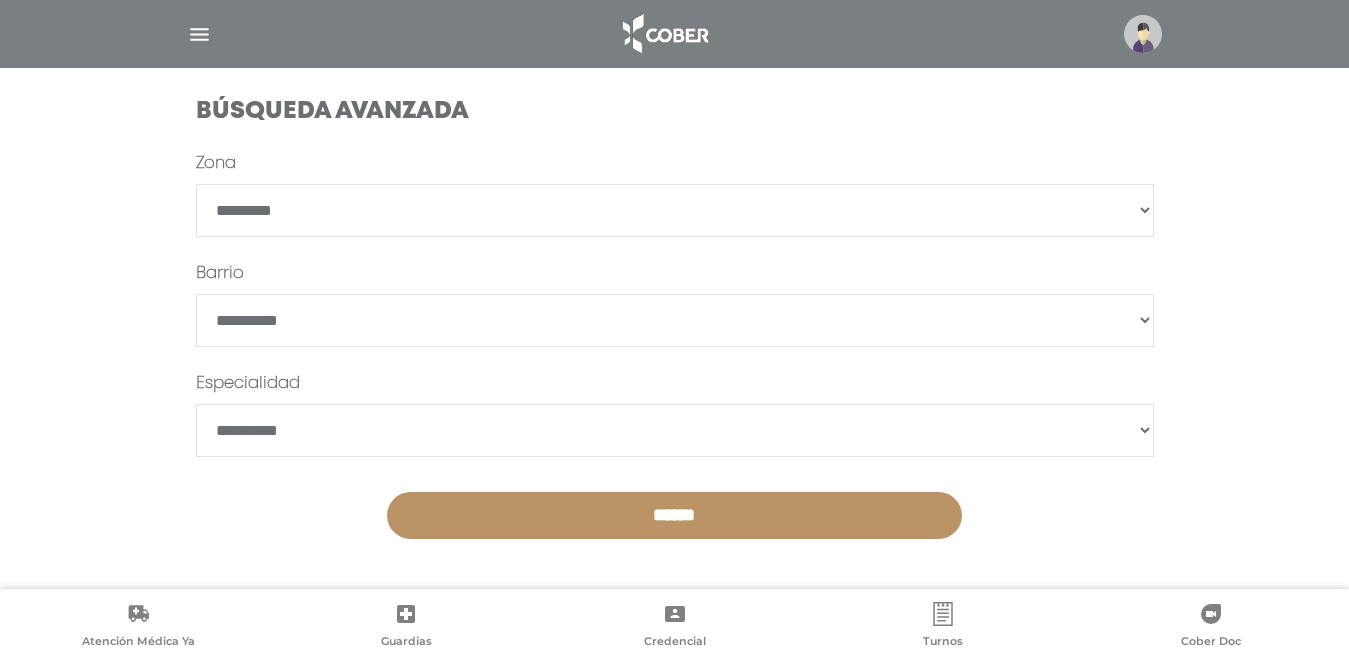 click on "**********" at bounding box center (675, 210) 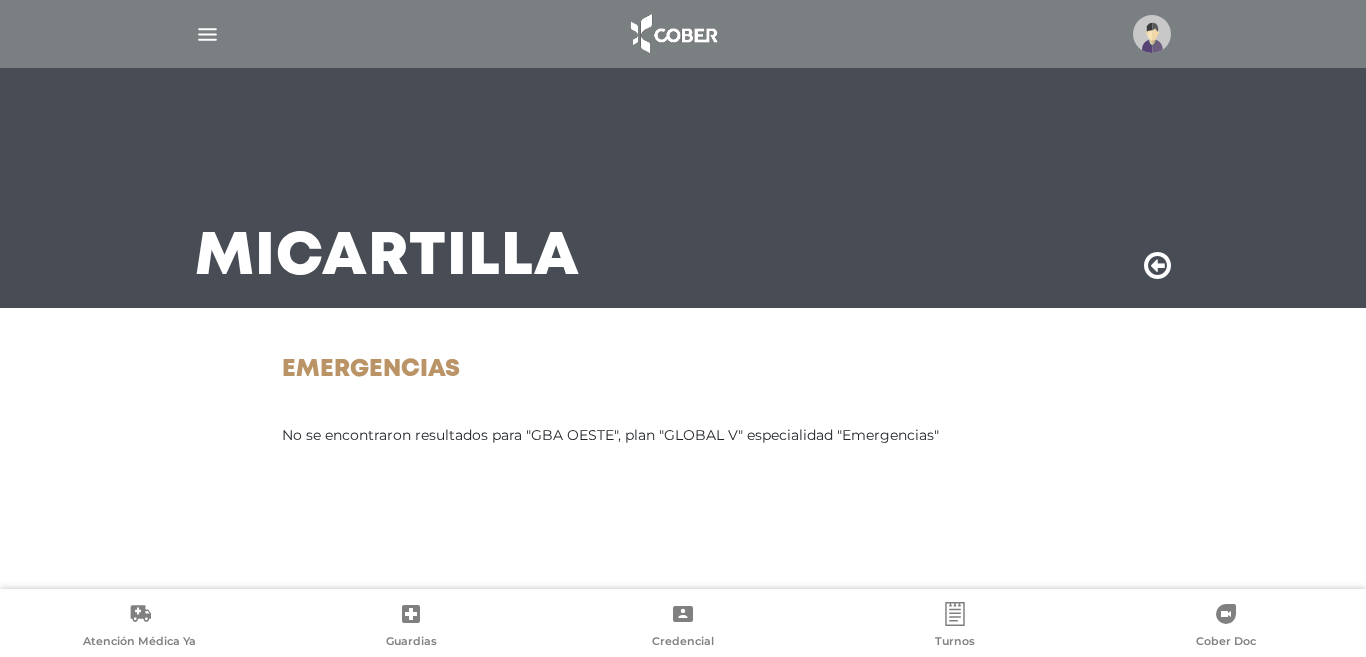 scroll, scrollTop: 0, scrollLeft: 0, axis: both 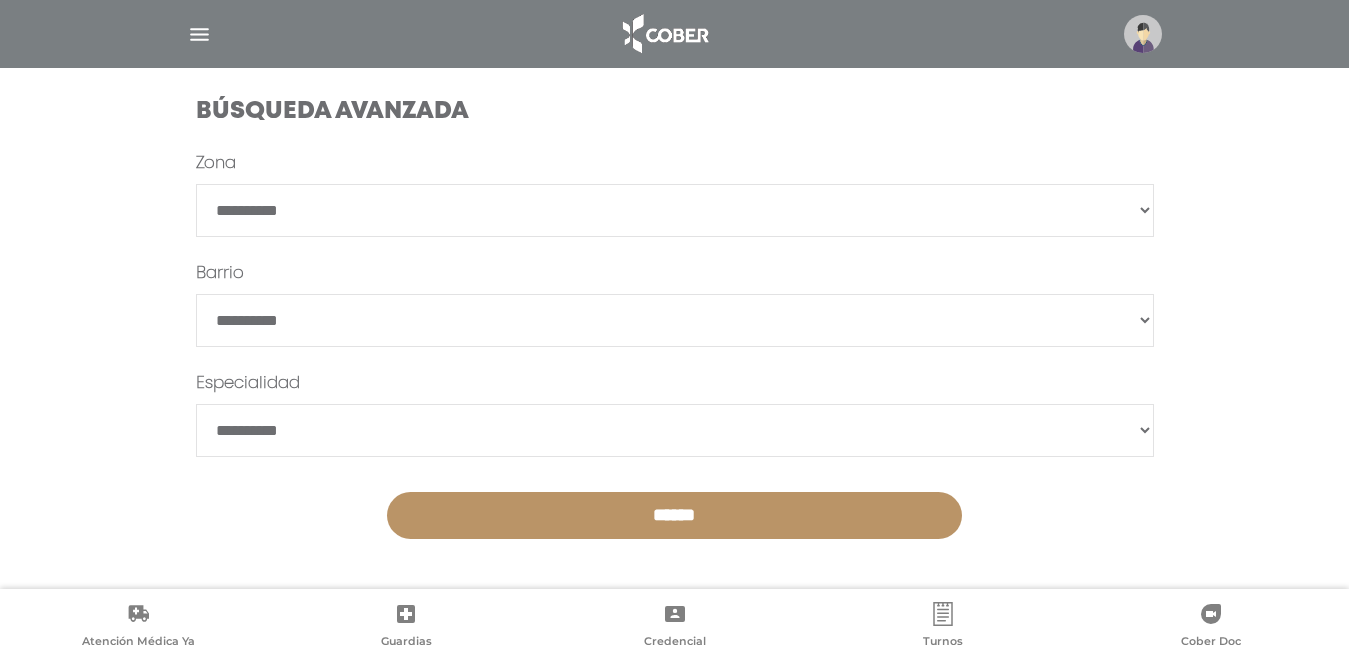 click on "******" at bounding box center [674, 515] 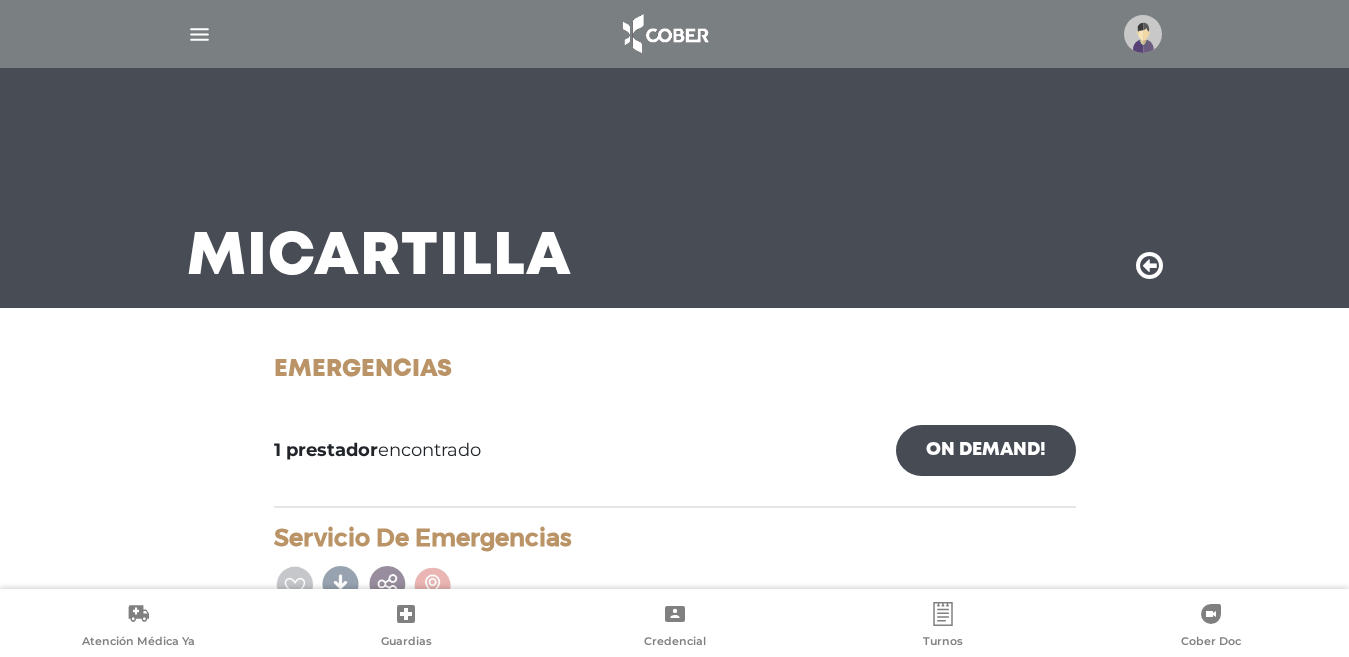 scroll, scrollTop: 136, scrollLeft: 0, axis: vertical 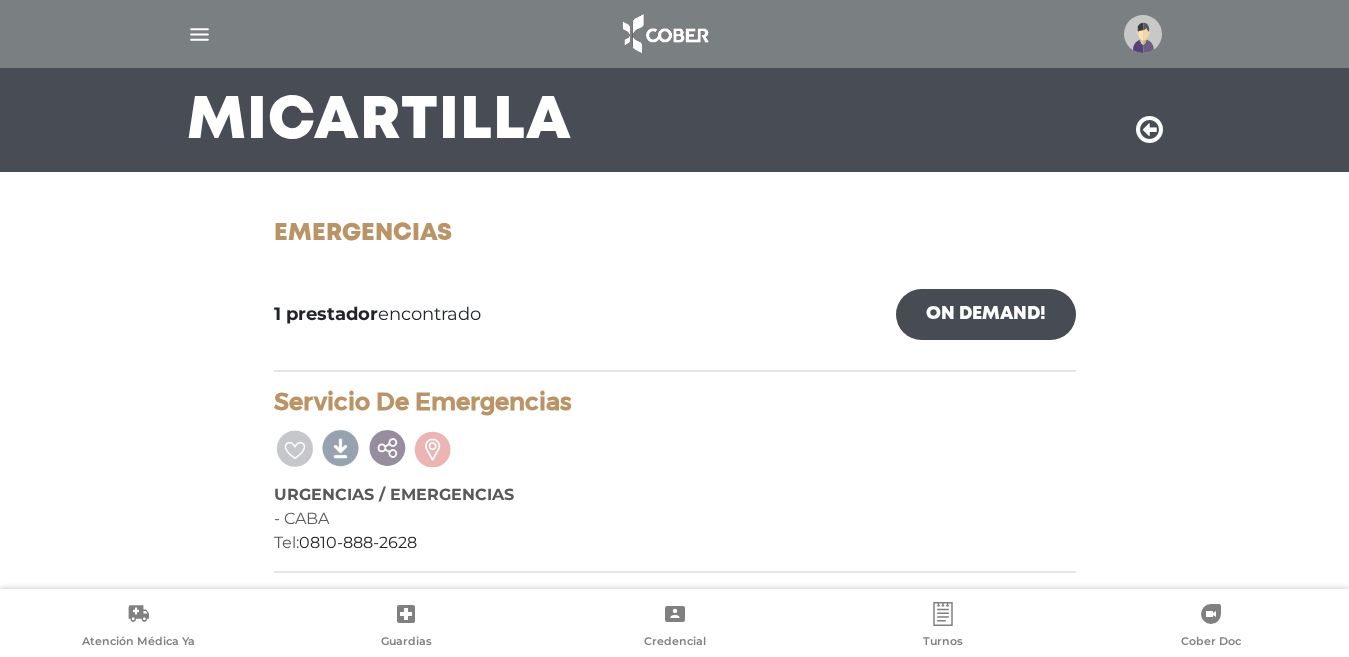 click at bounding box center [1149, 130] 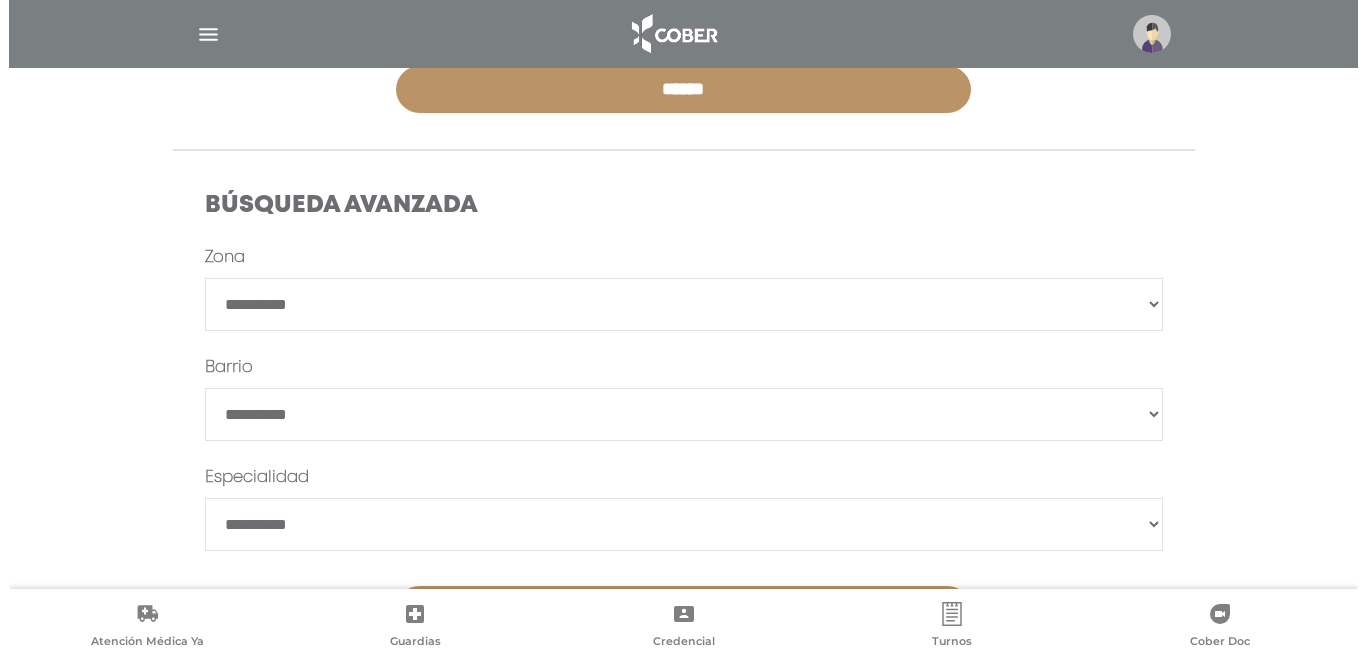 scroll, scrollTop: 594, scrollLeft: 0, axis: vertical 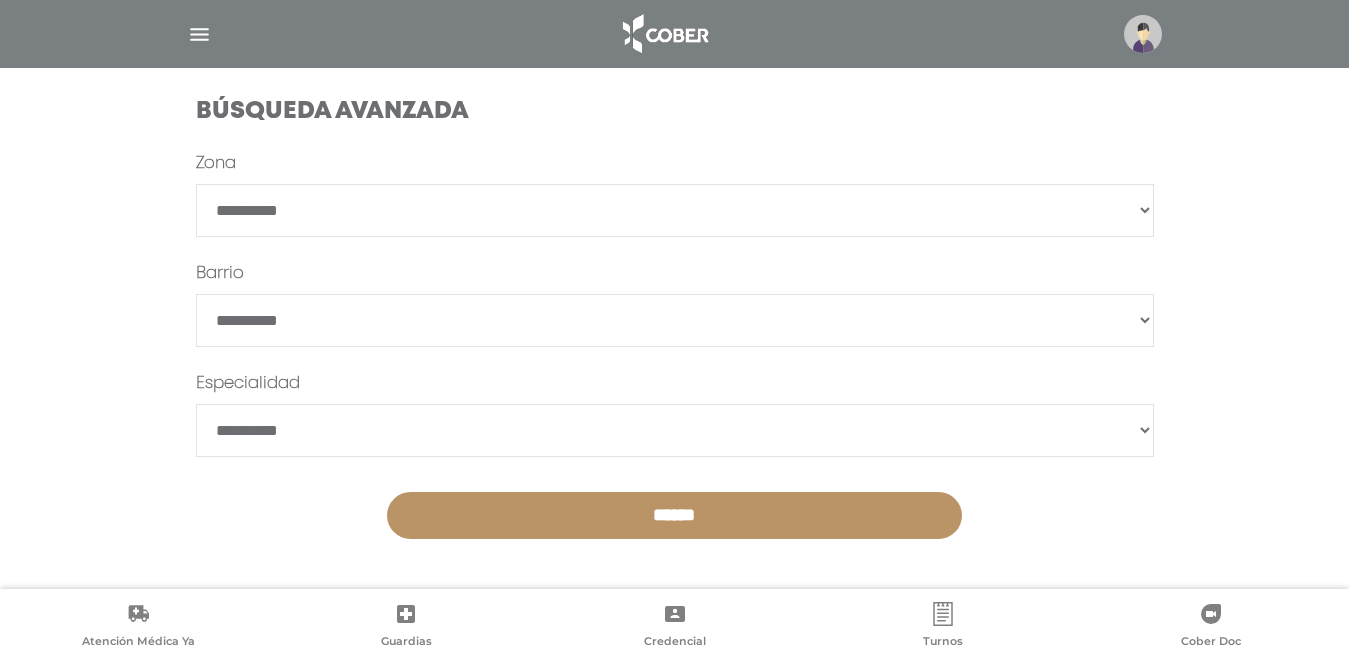 click at bounding box center [406, 614] 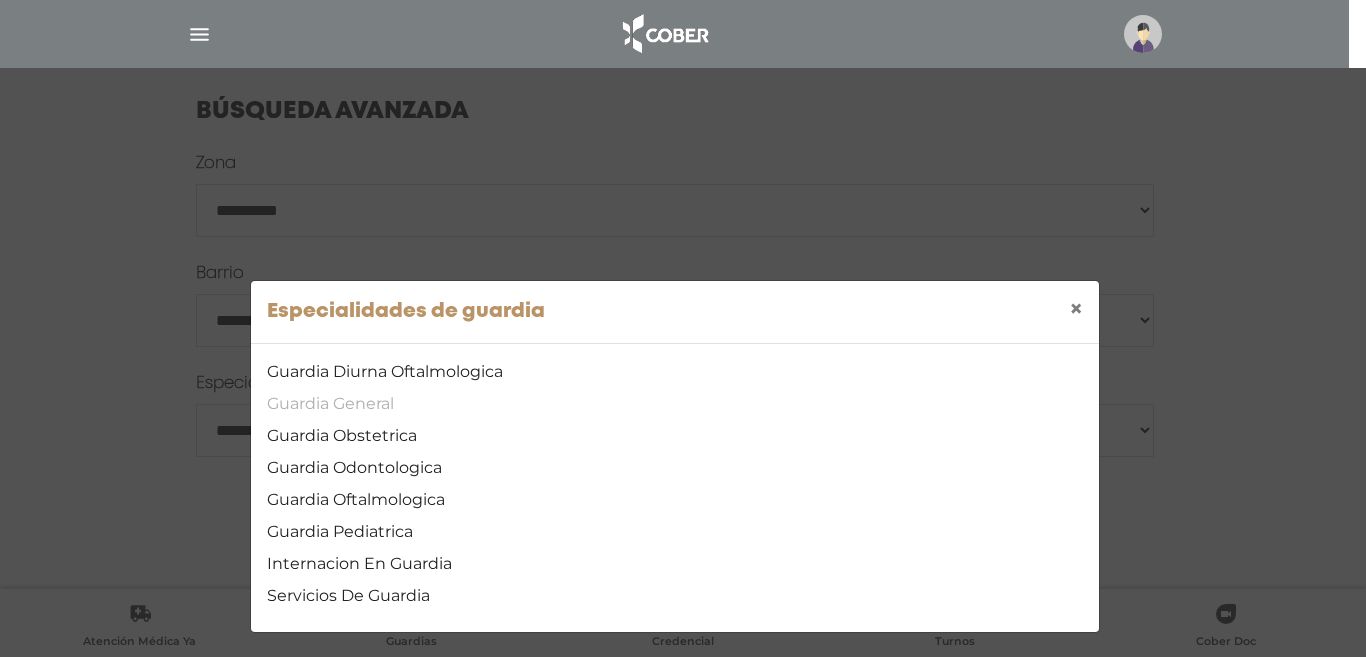 click on "Guardia General" at bounding box center [675, 404] 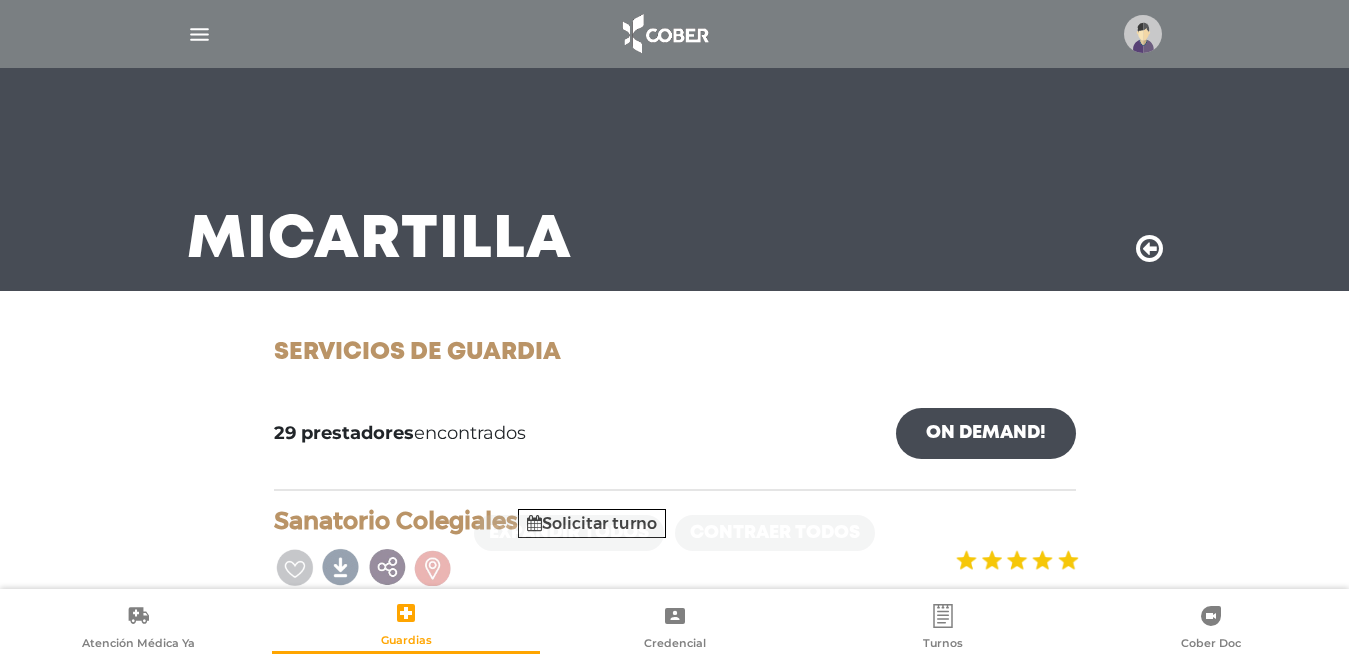 scroll, scrollTop: 0, scrollLeft: 0, axis: both 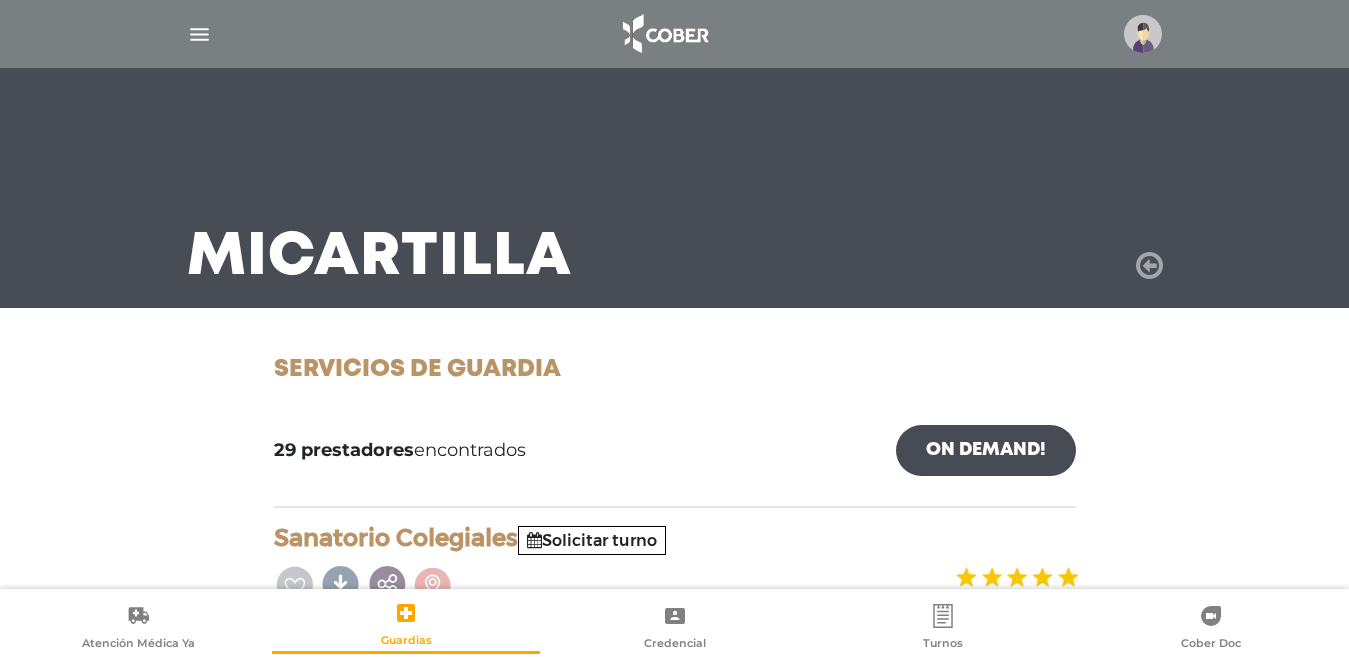 click at bounding box center (1149, 266) 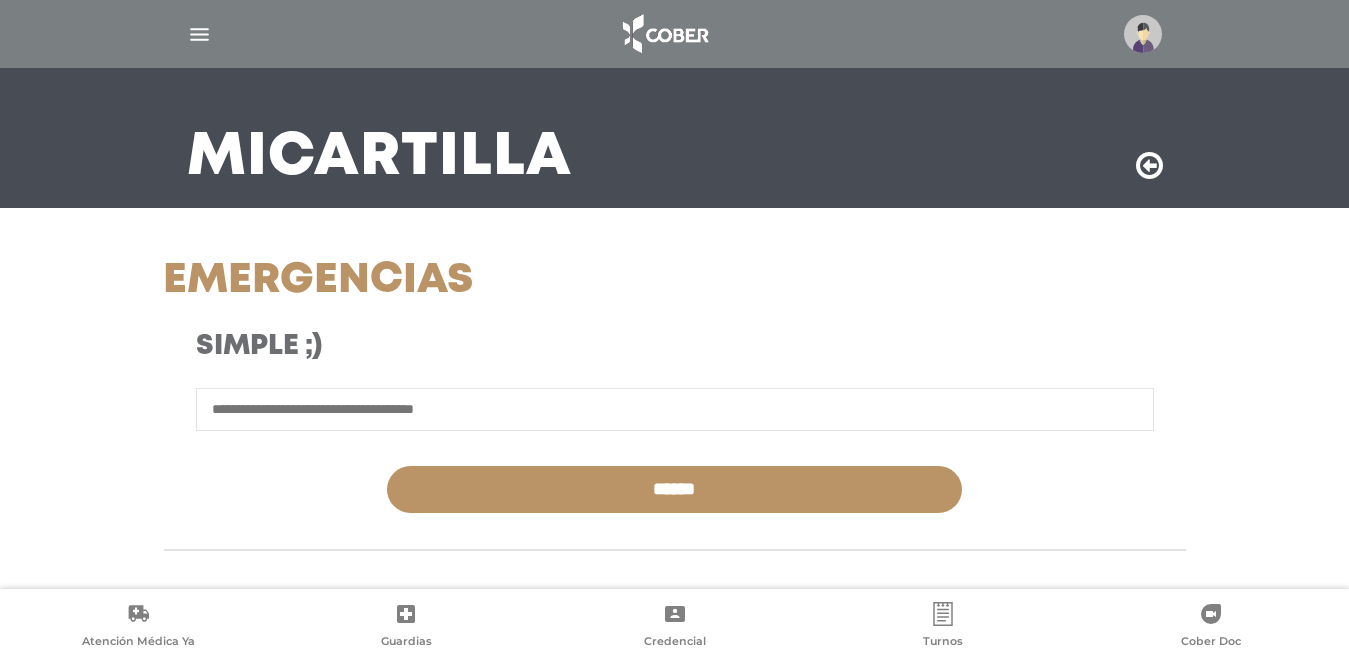 scroll, scrollTop: 0, scrollLeft: 0, axis: both 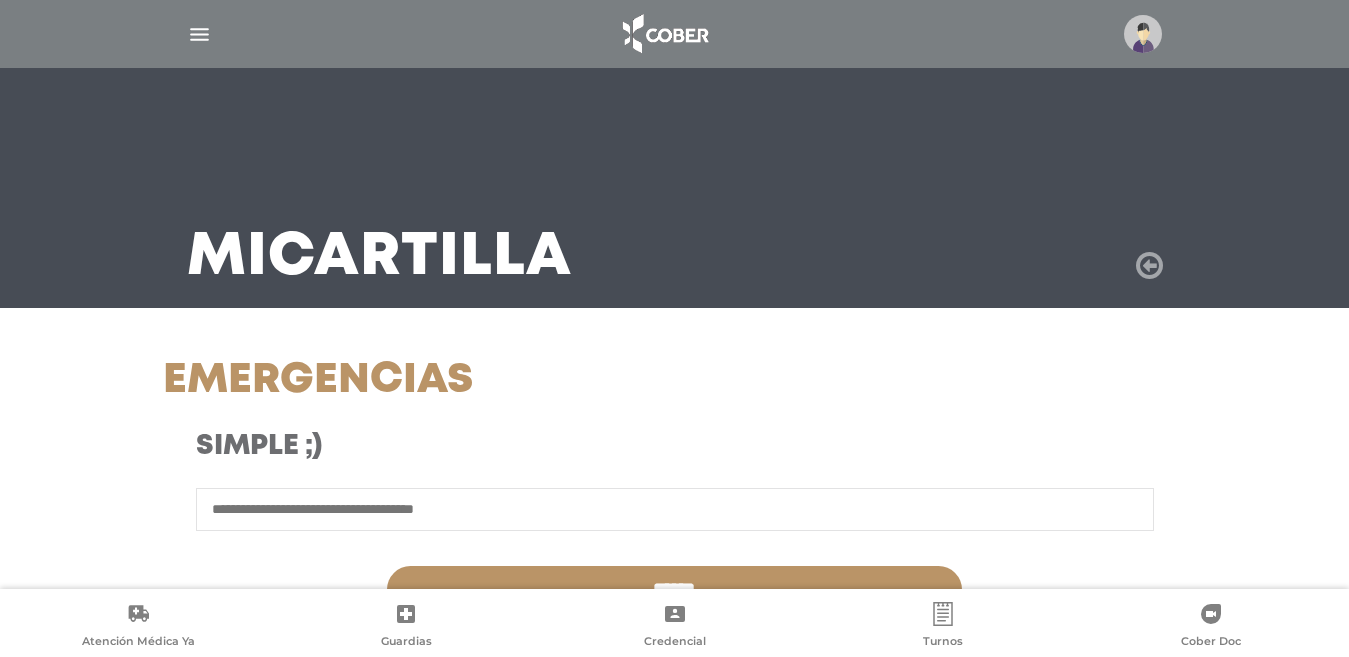 drag, startPoint x: 0, startPoint y: 0, endPoint x: 1144, endPoint y: 266, distance: 1174.5178 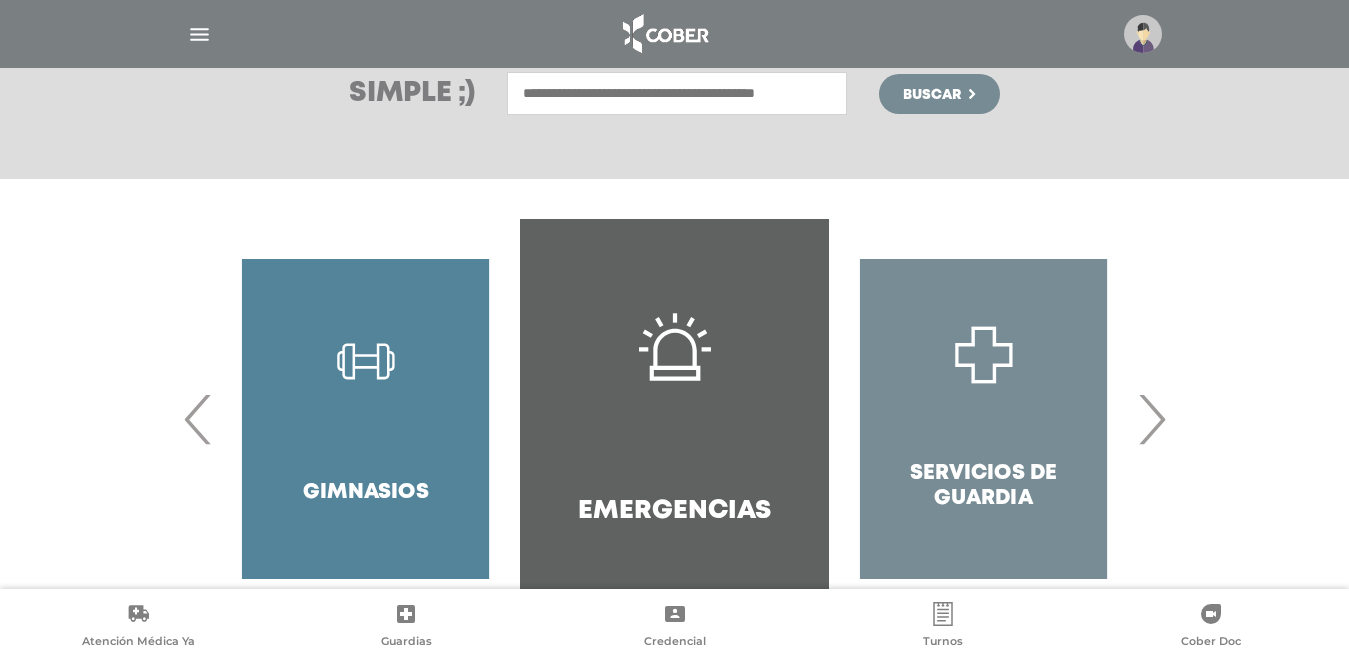 scroll, scrollTop: 370, scrollLeft: 0, axis: vertical 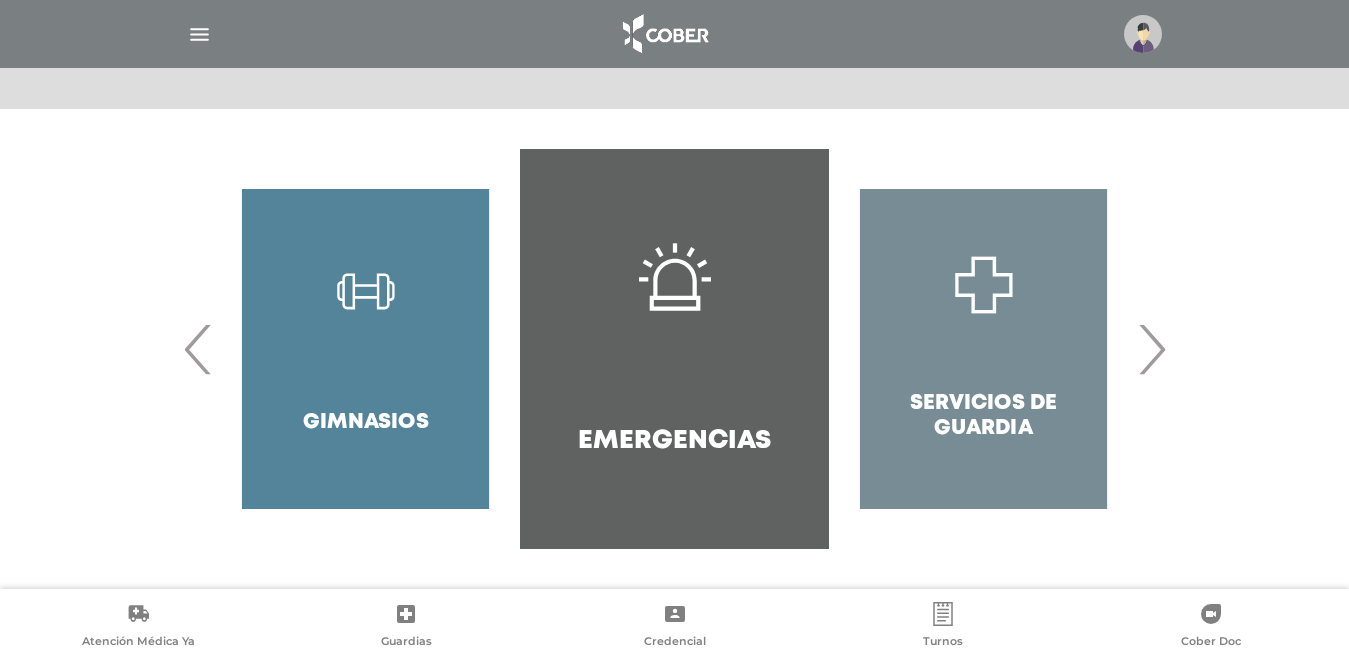 click on "›" at bounding box center (1151, 349) 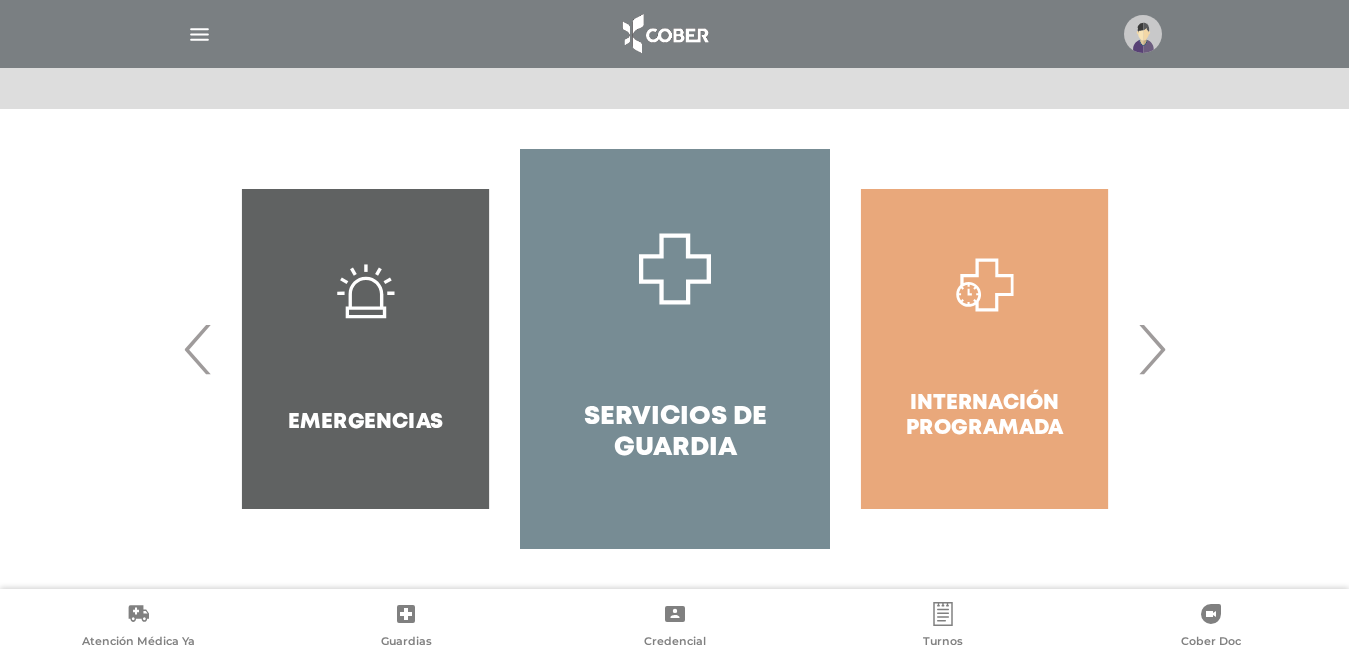click on "›" at bounding box center (1151, 349) 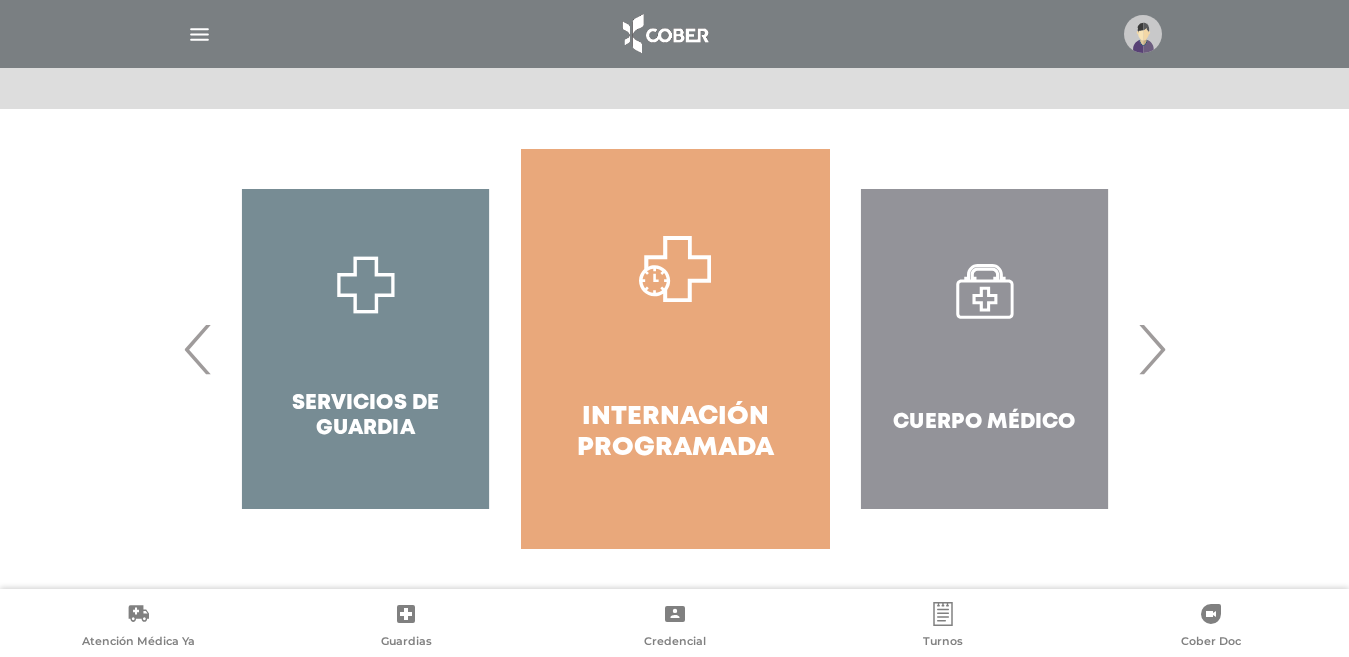 click on "Internación Programada" at bounding box center [675, 433] 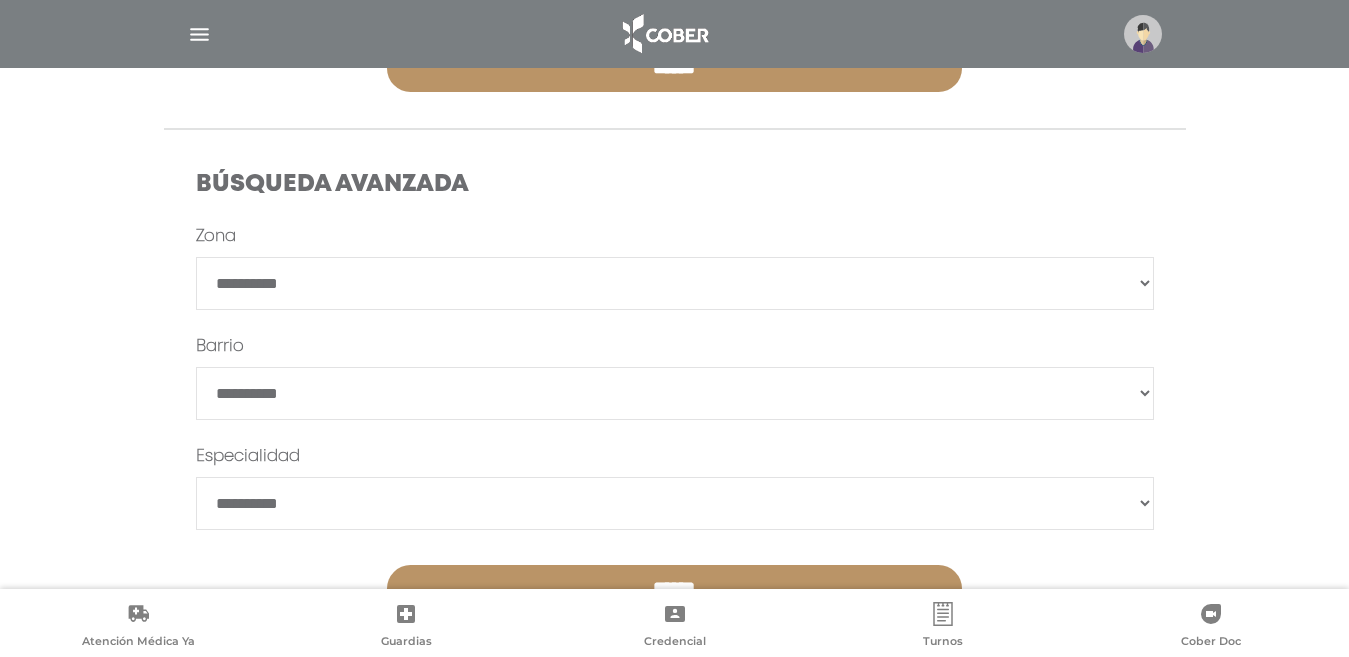 scroll, scrollTop: 594, scrollLeft: 0, axis: vertical 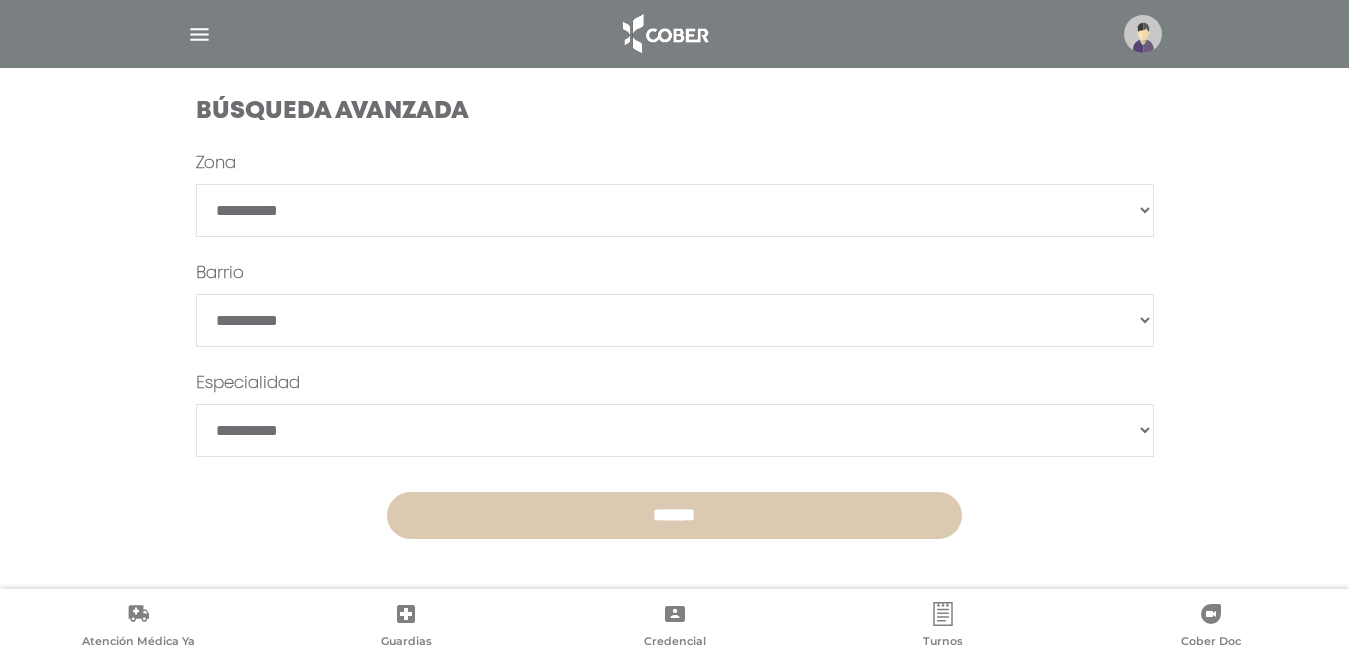click on "******" at bounding box center [674, 515] 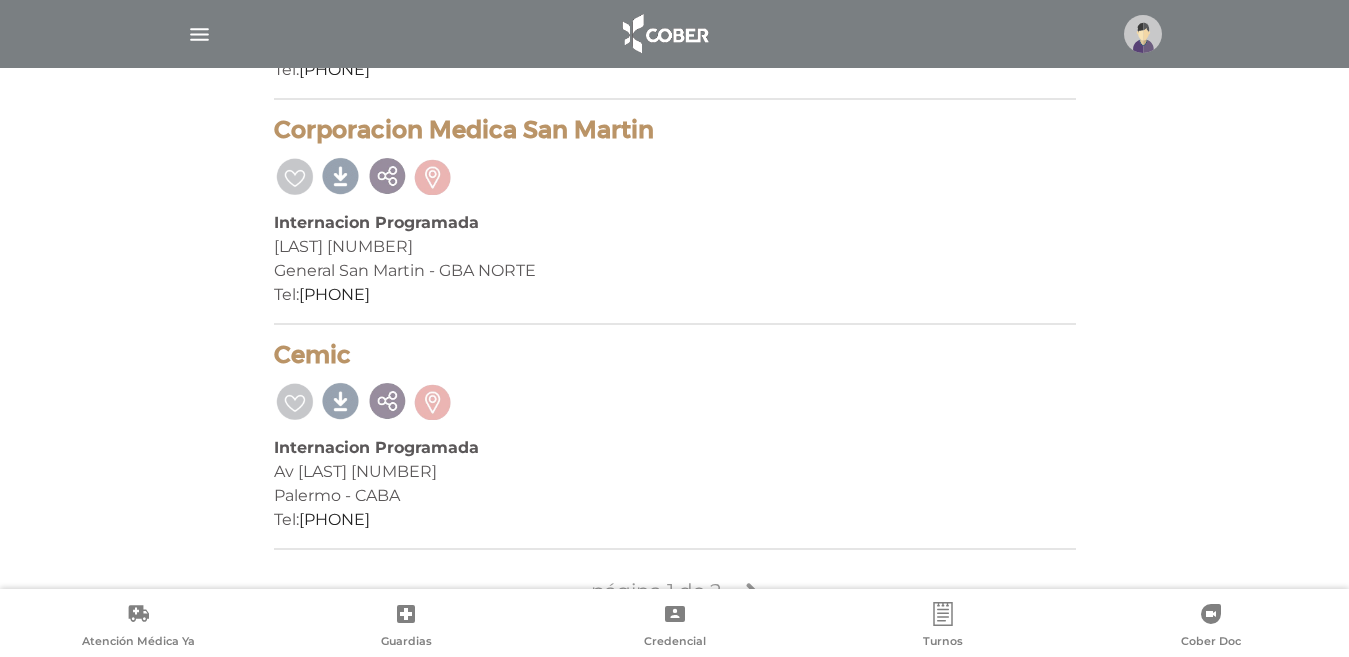 scroll, scrollTop: 4506, scrollLeft: 0, axis: vertical 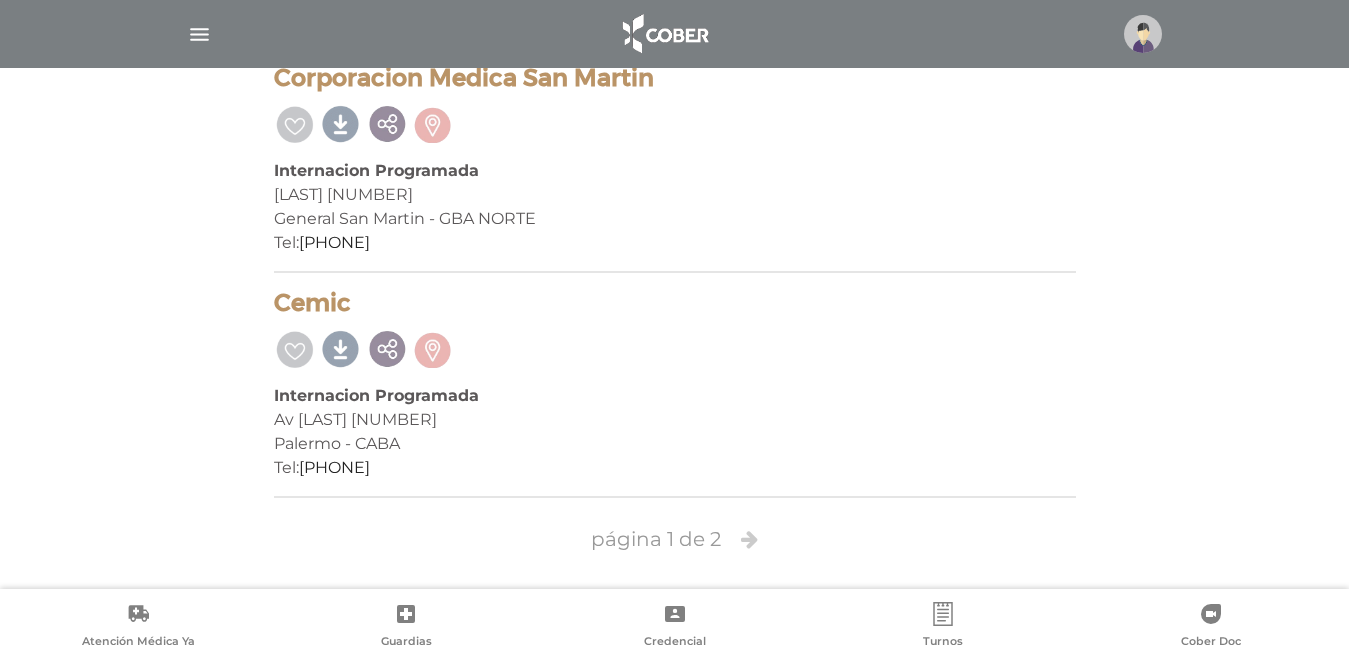 click at bounding box center (749, 539) 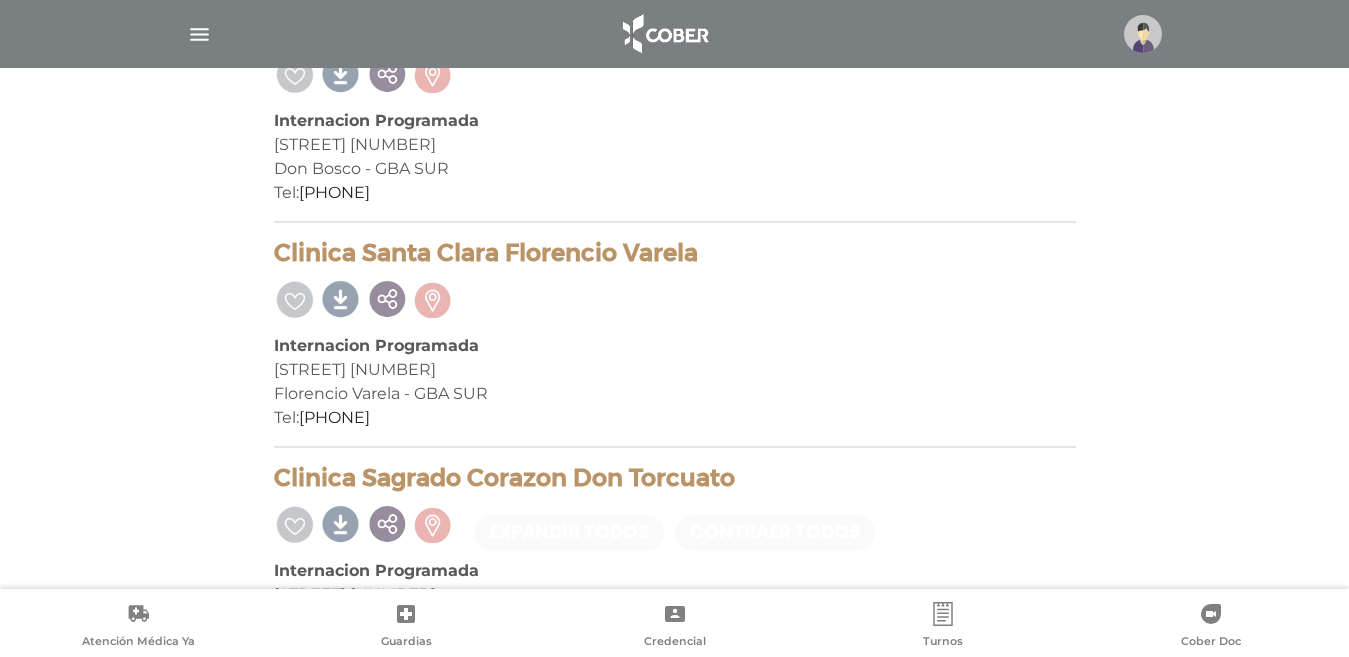 scroll, scrollTop: 2258, scrollLeft: 0, axis: vertical 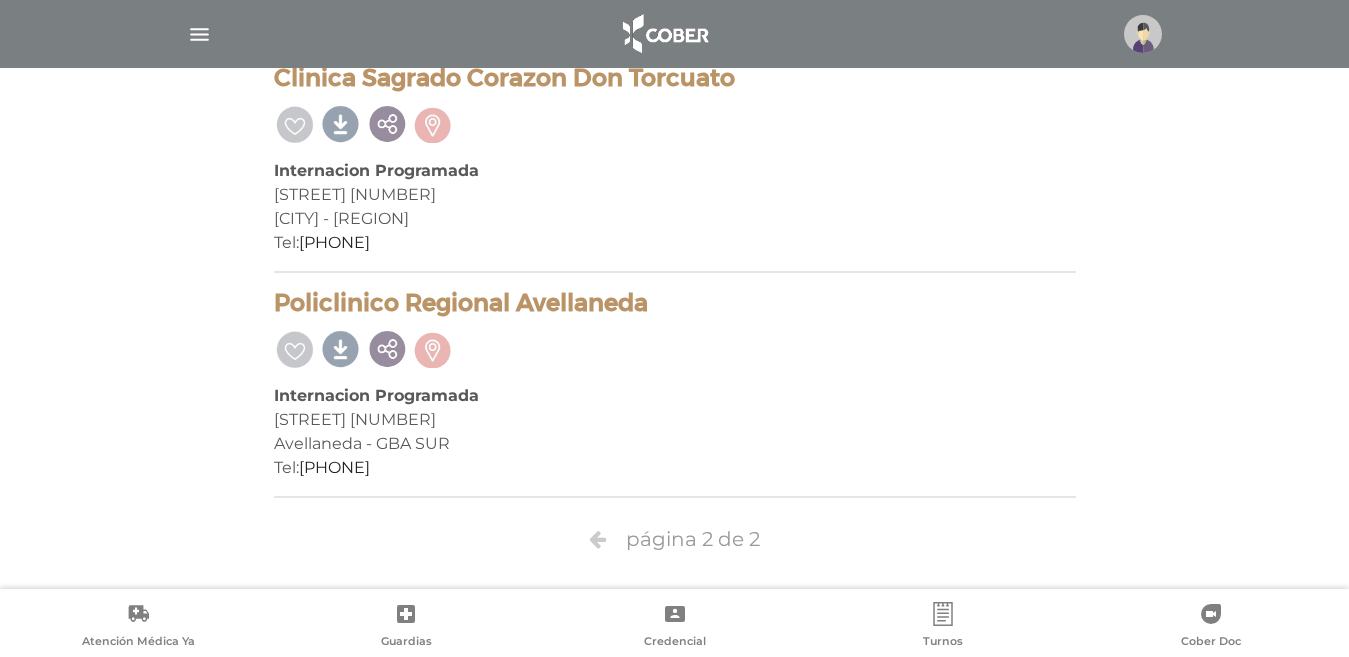 click at bounding box center [597, 539] 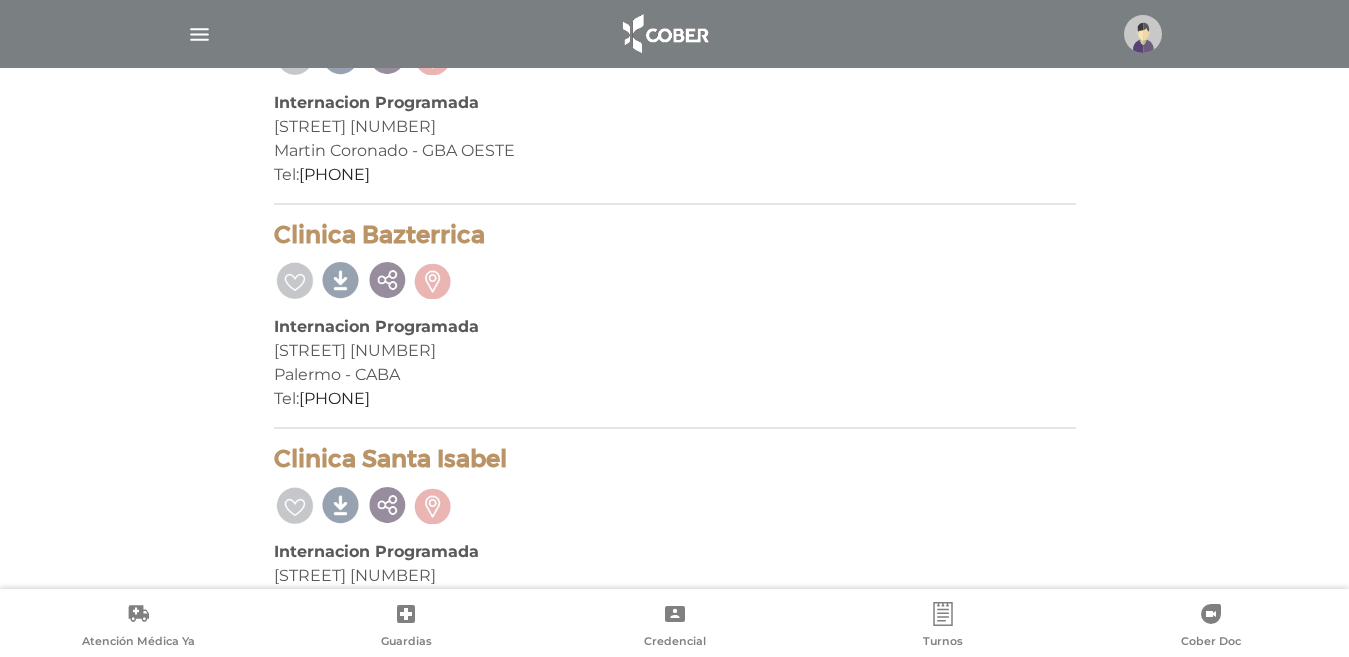 scroll, scrollTop: 4000, scrollLeft: 0, axis: vertical 